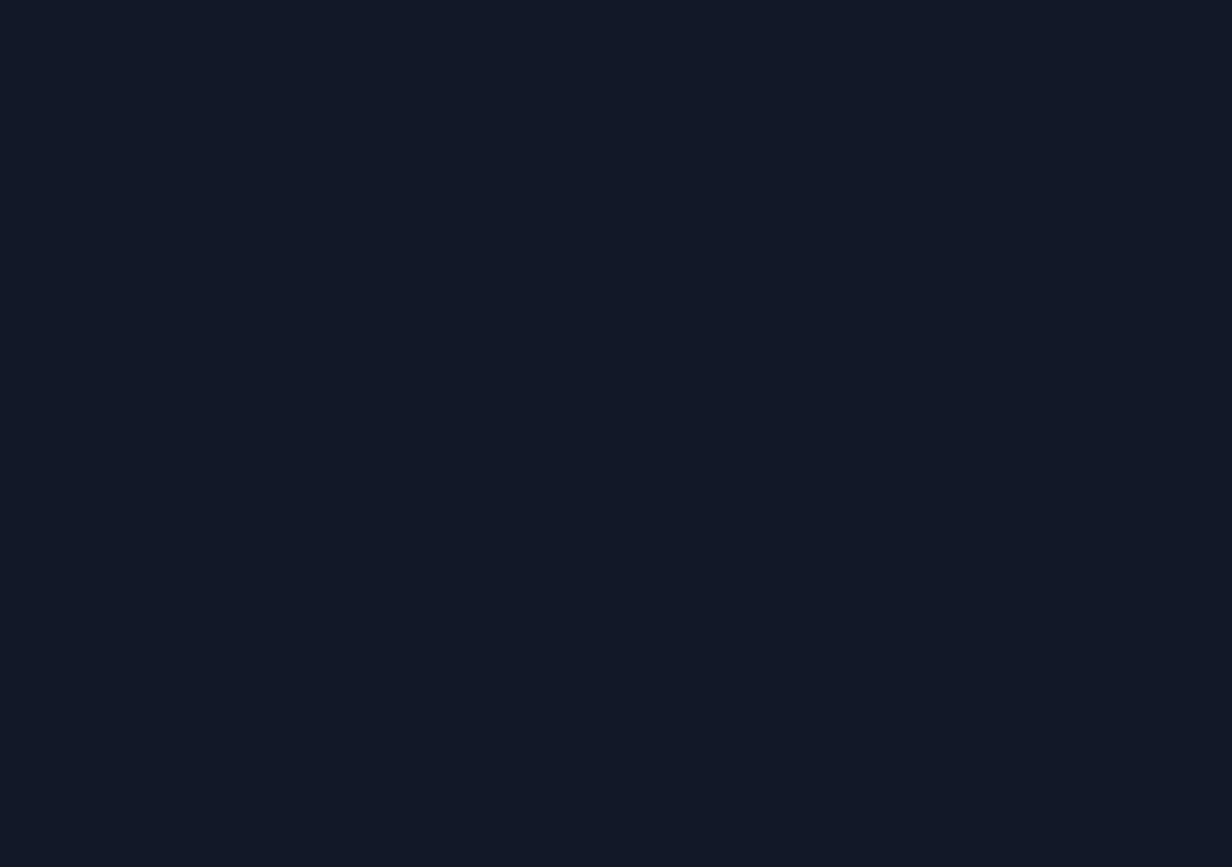 scroll, scrollTop: 0, scrollLeft: 0, axis: both 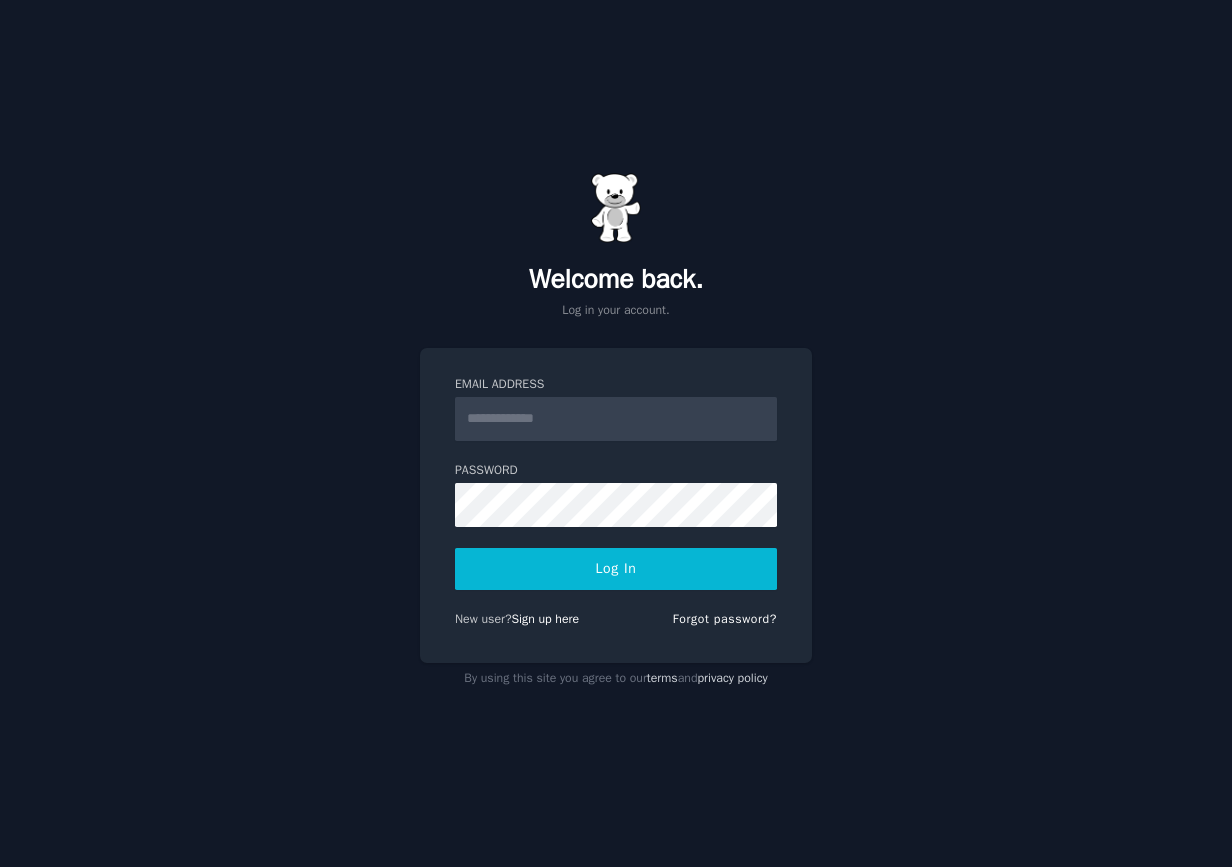 type on "**********" 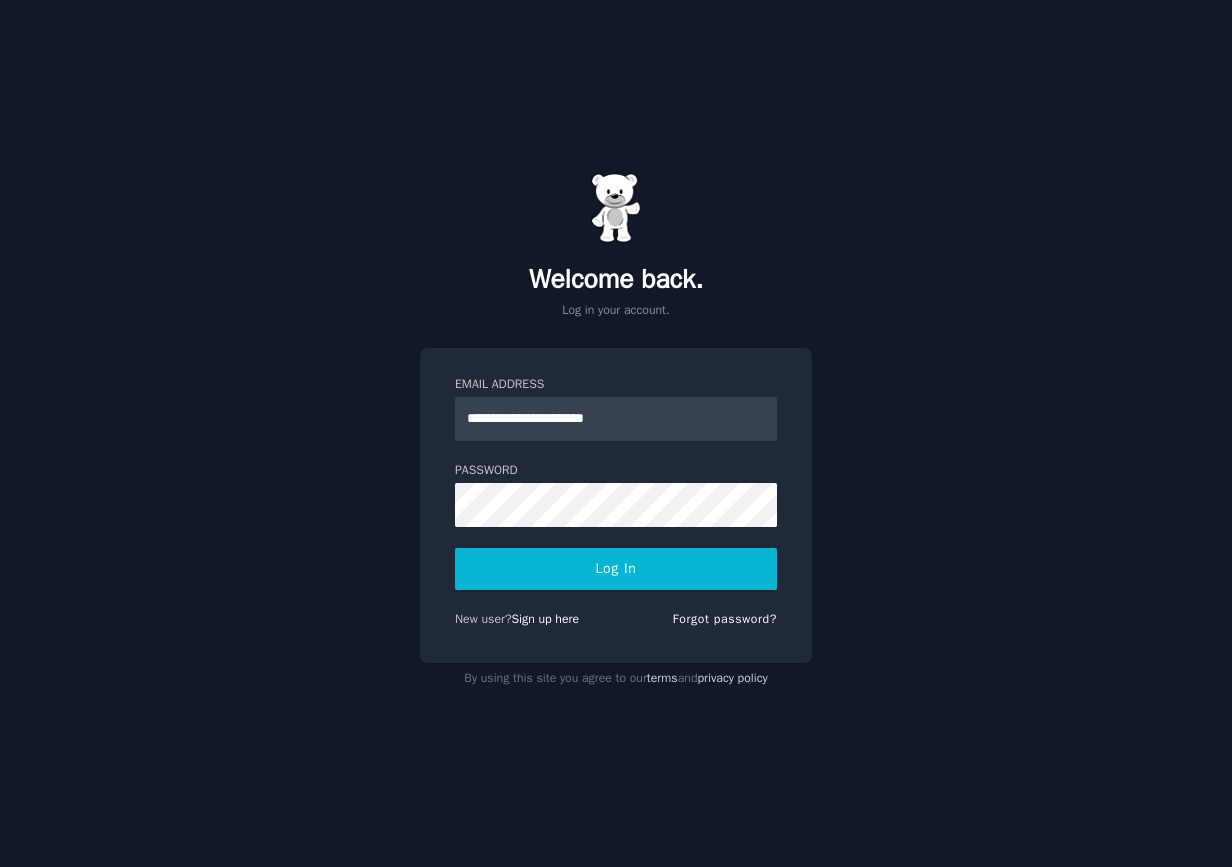 click on "Log In" at bounding box center [616, 569] 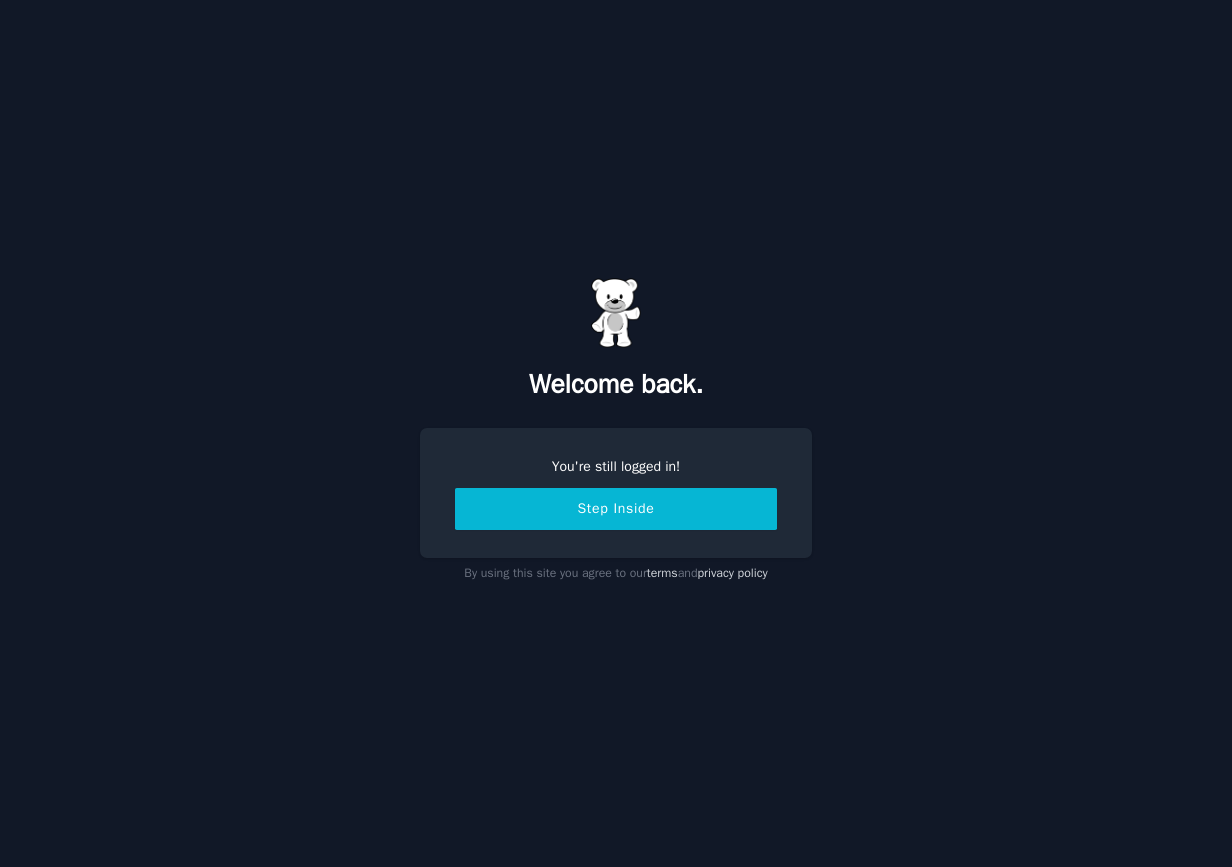 scroll, scrollTop: 0, scrollLeft: 0, axis: both 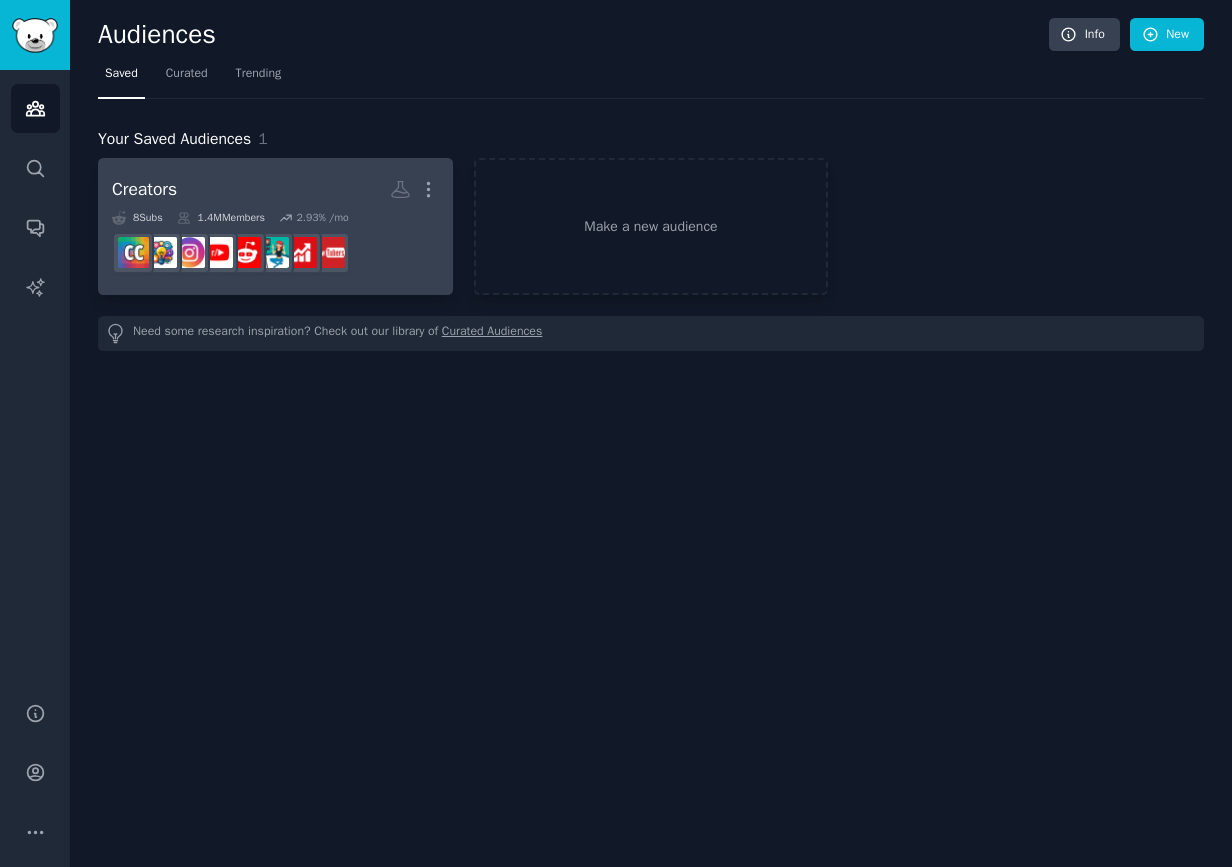 click on "Creators More" at bounding box center (275, 189) 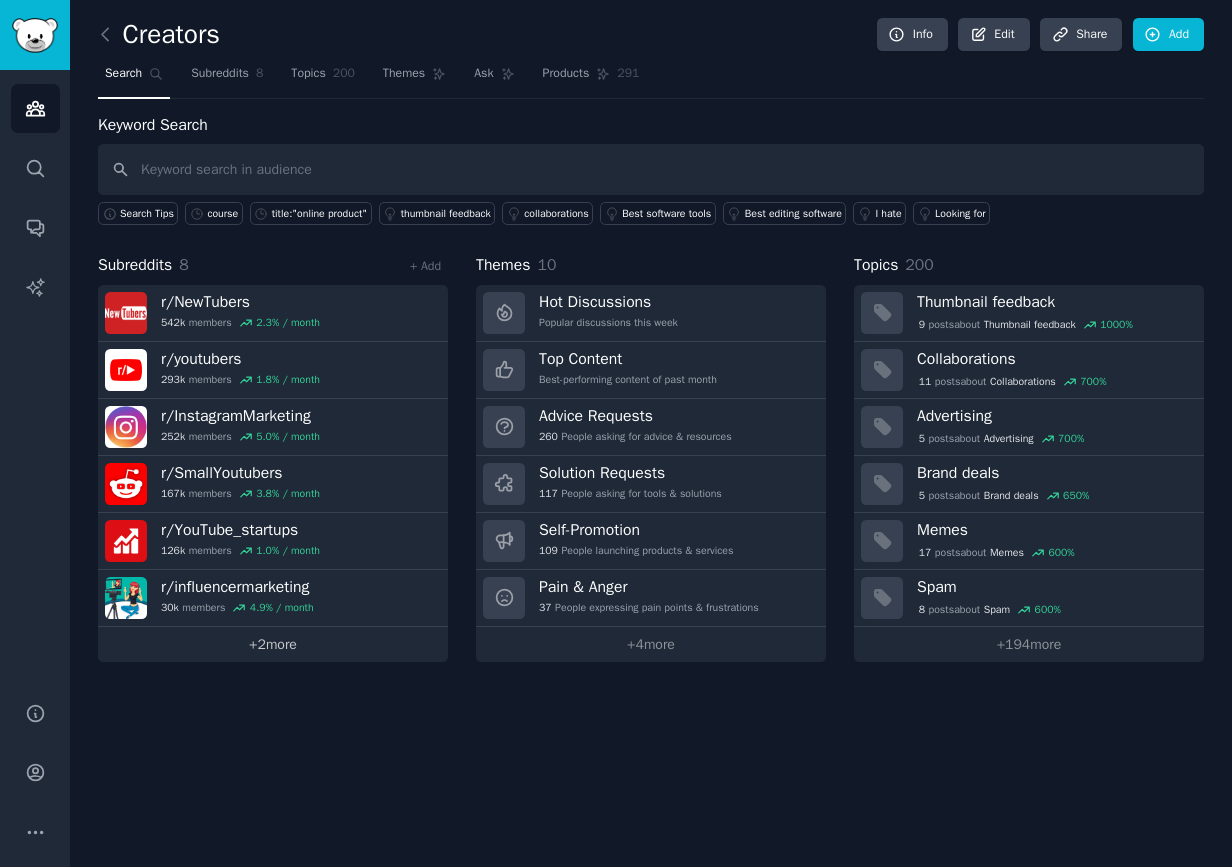 click on "+  2  more" at bounding box center [273, 644] 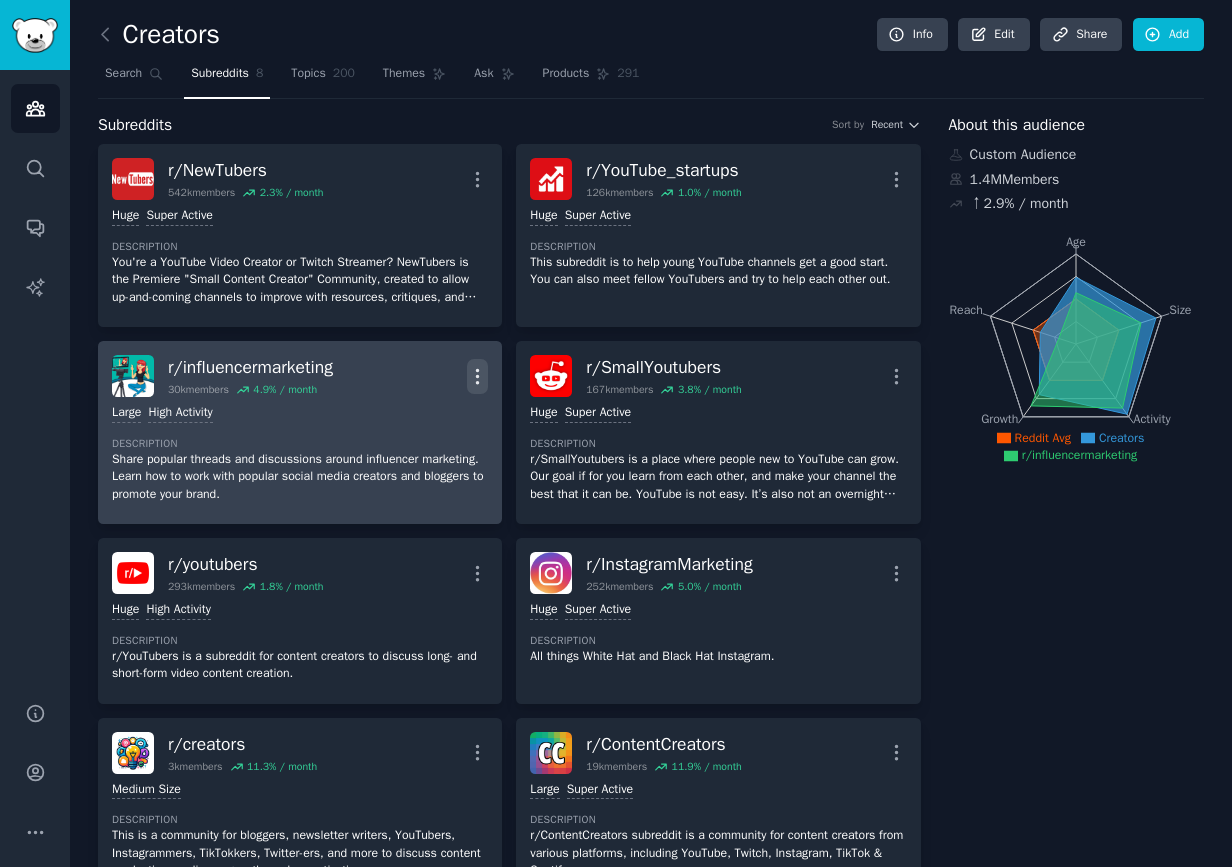 click 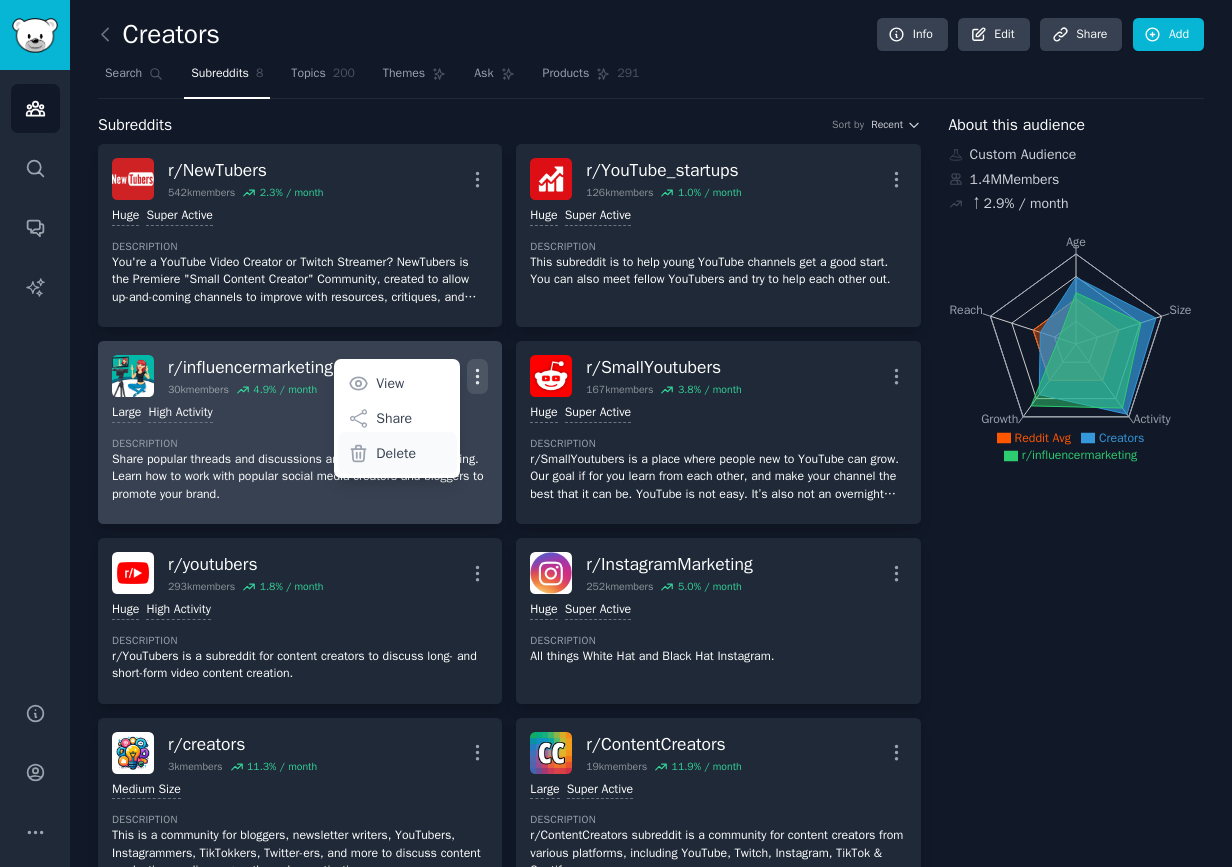 click on "Delete" at bounding box center [396, 453] 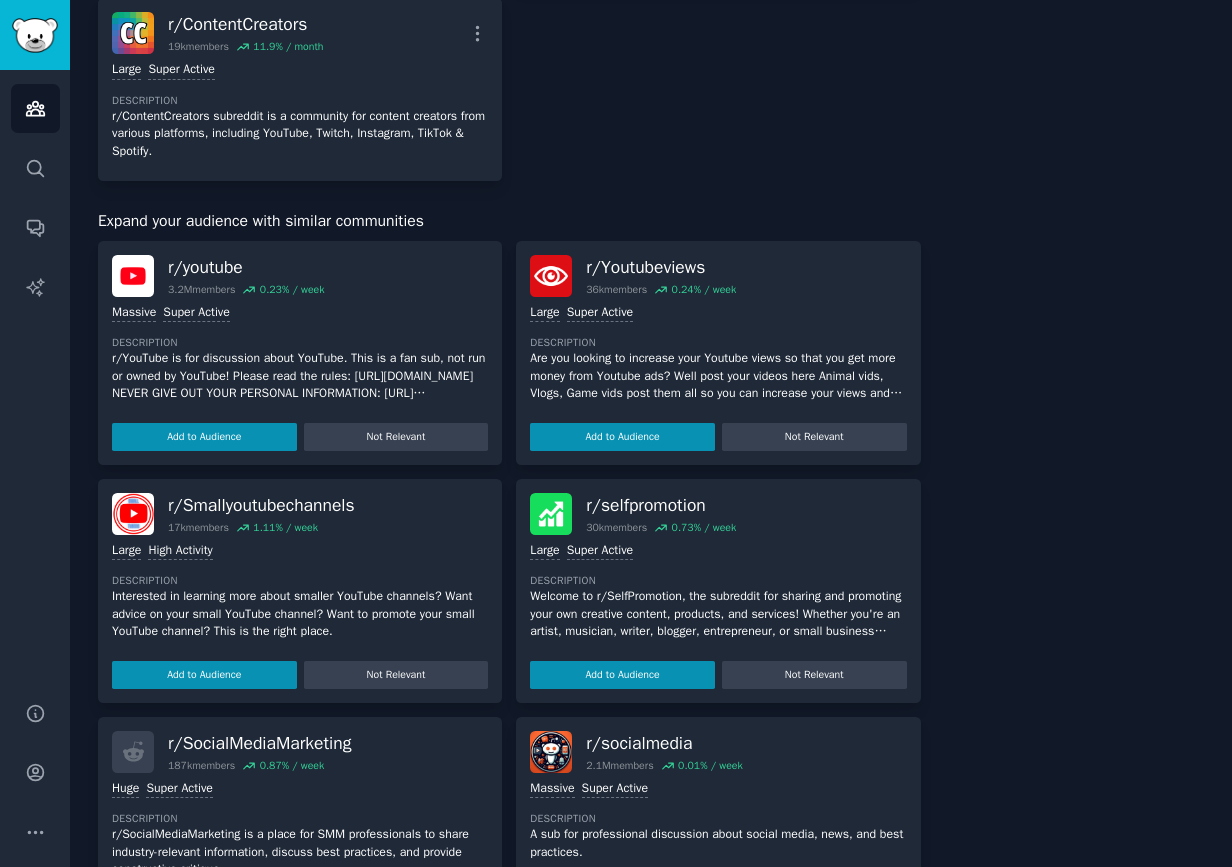 scroll, scrollTop: 1038, scrollLeft: 0, axis: vertical 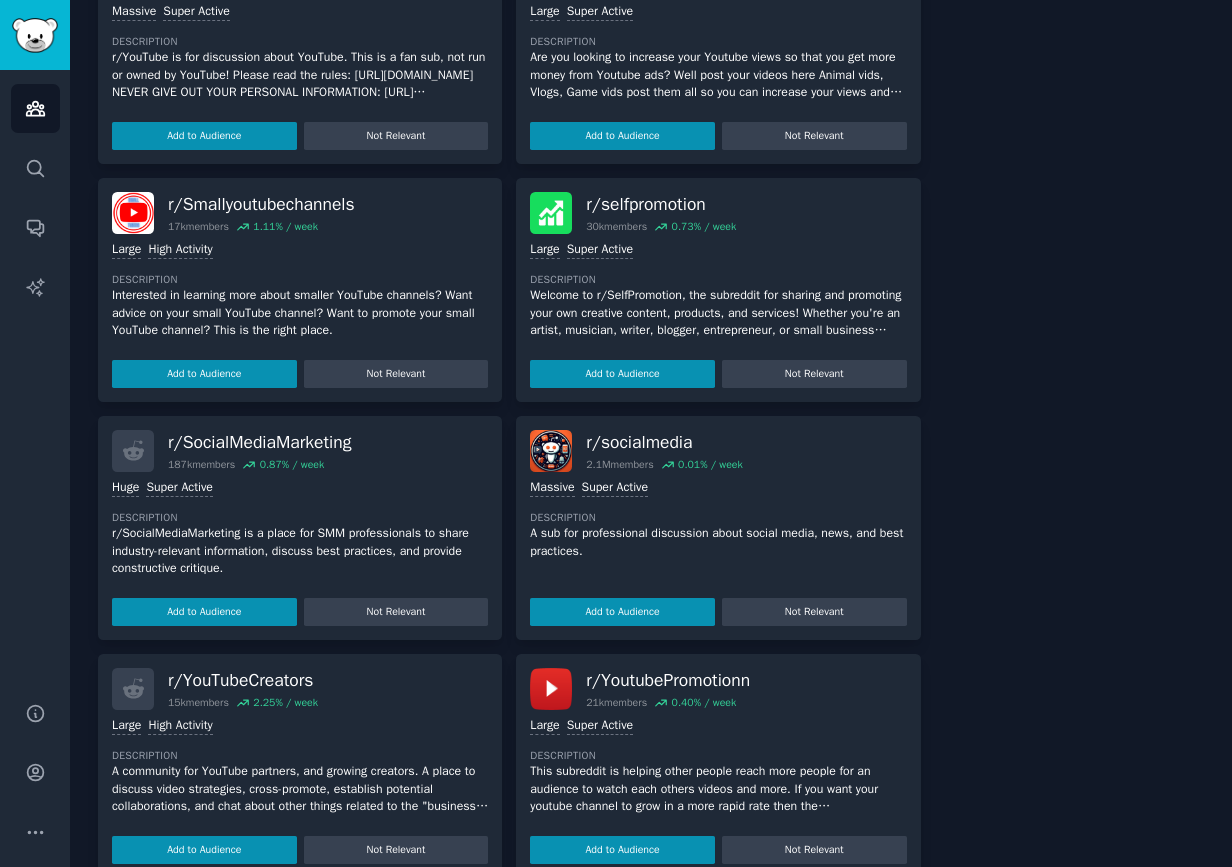 click on "r/ socialmedia" at bounding box center [664, 442] 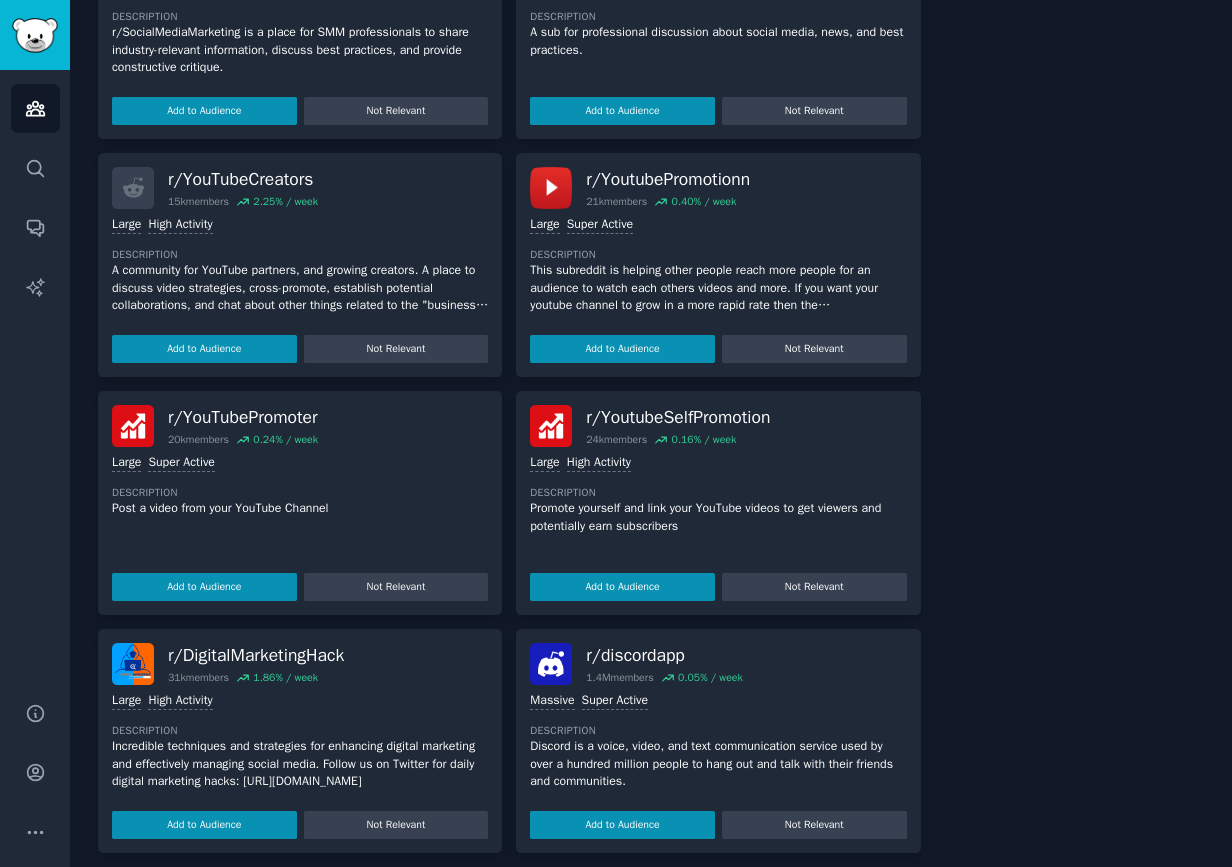 scroll, scrollTop: 1552, scrollLeft: 0, axis: vertical 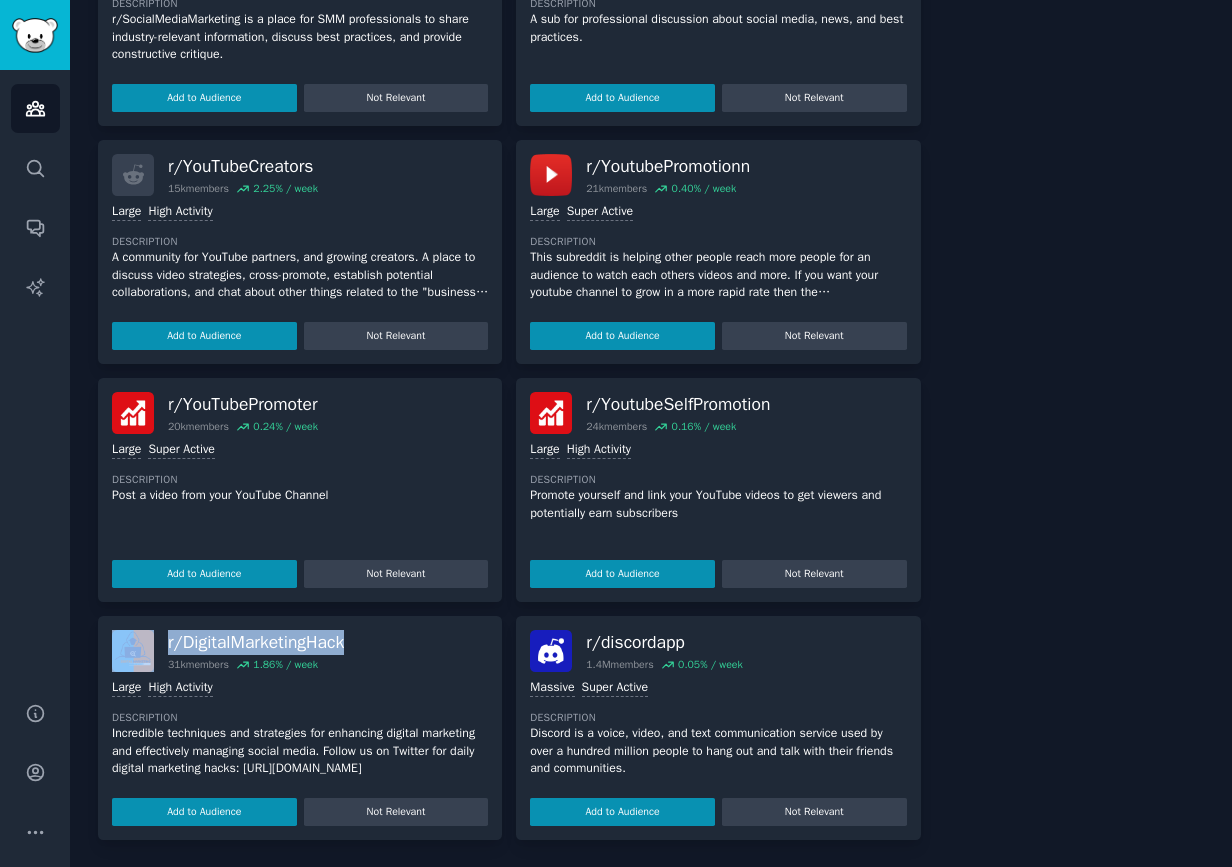drag, startPoint x: 433, startPoint y: 644, endPoint x: 134, endPoint y: 642, distance: 299.00668 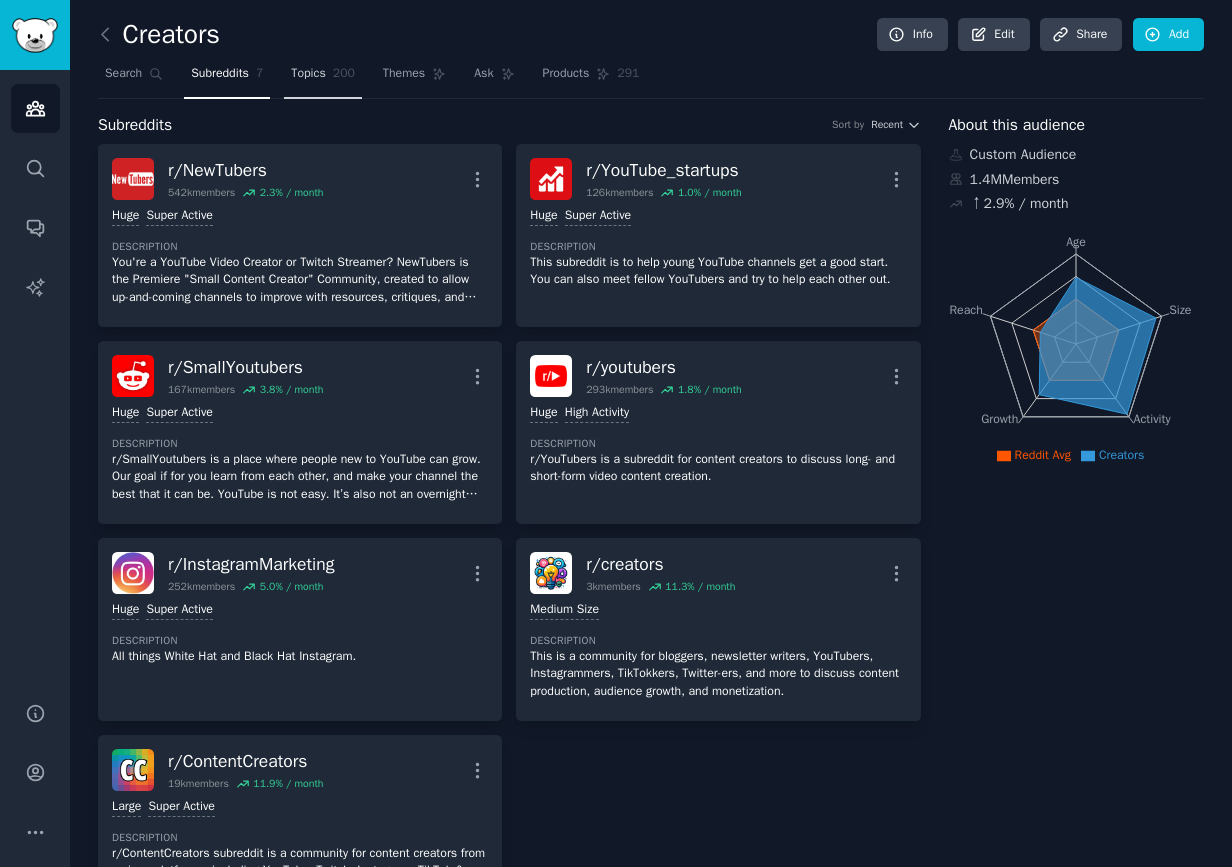click on "Topics 200" at bounding box center [323, 78] 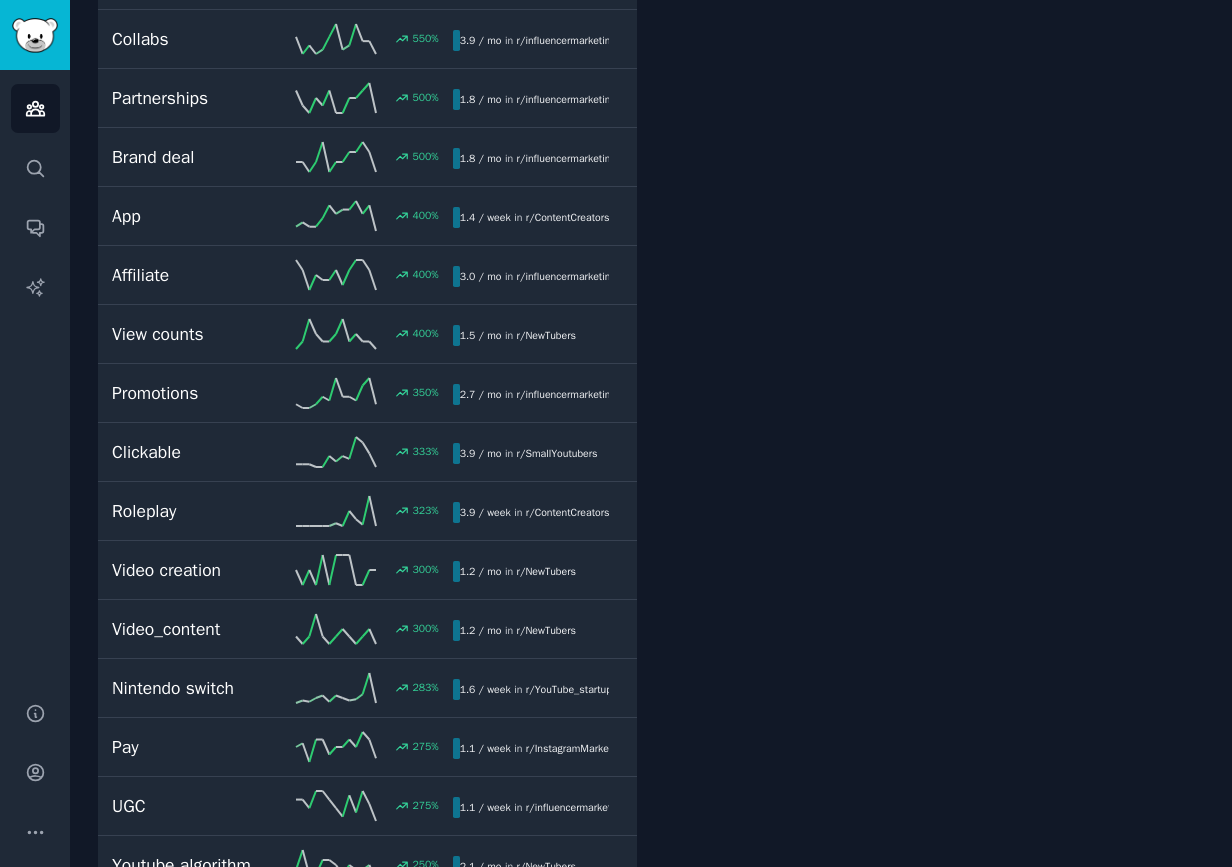 scroll, scrollTop: 0, scrollLeft: 0, axis: both 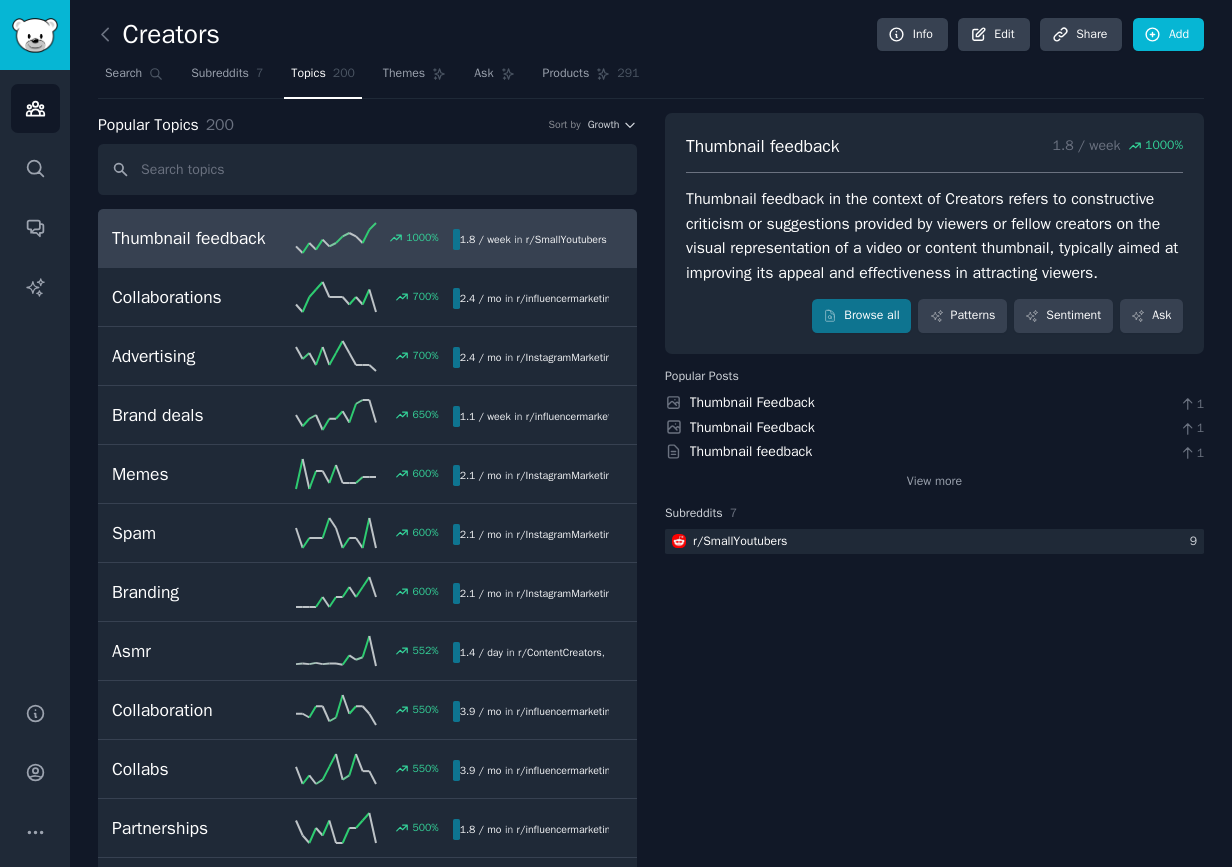click at bounding box center (367, 169) 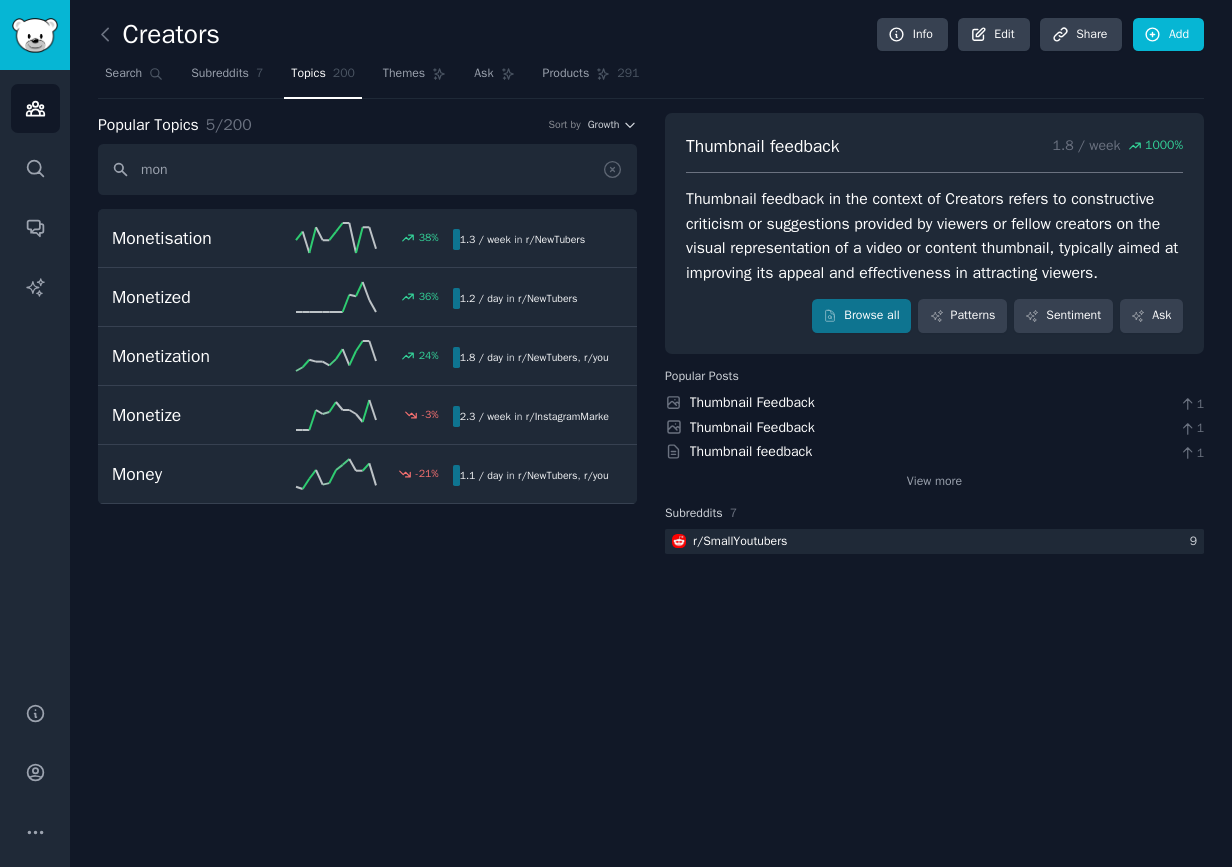 type on "mone" 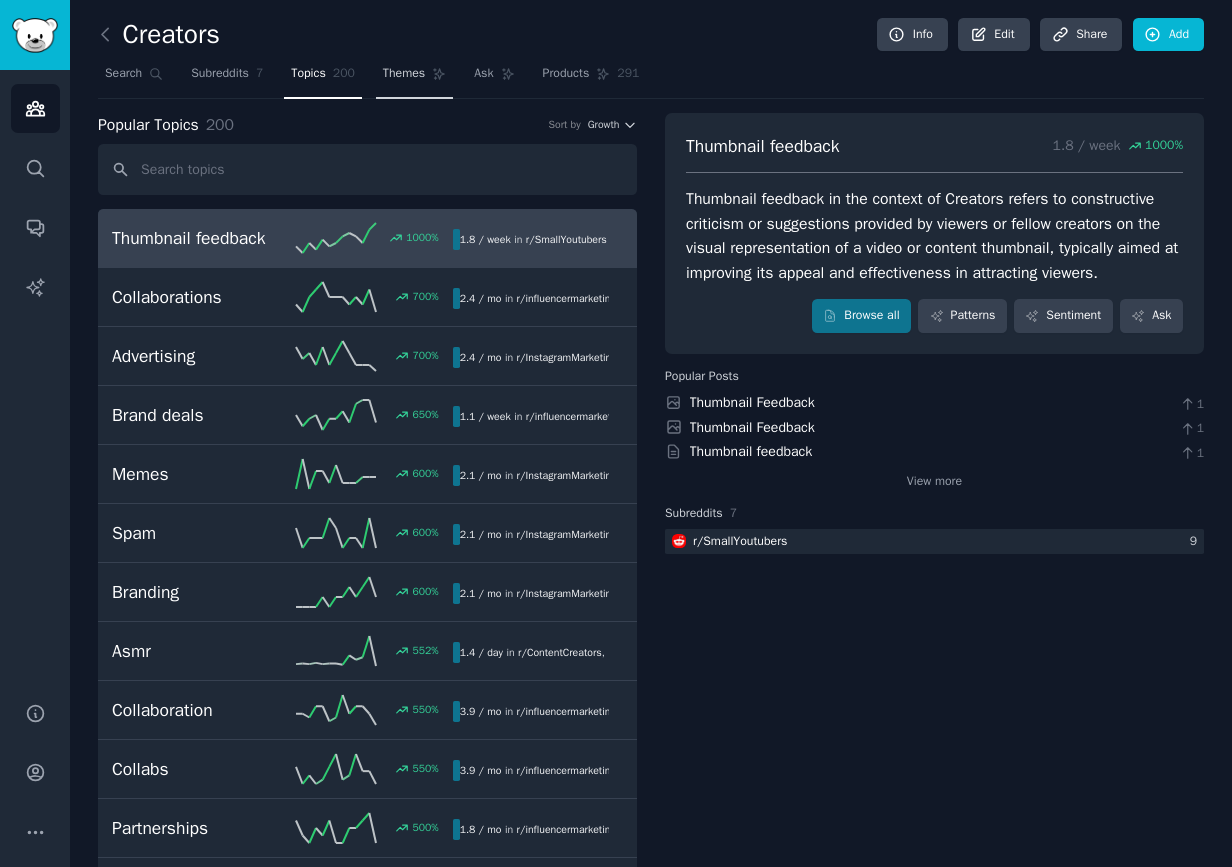 type 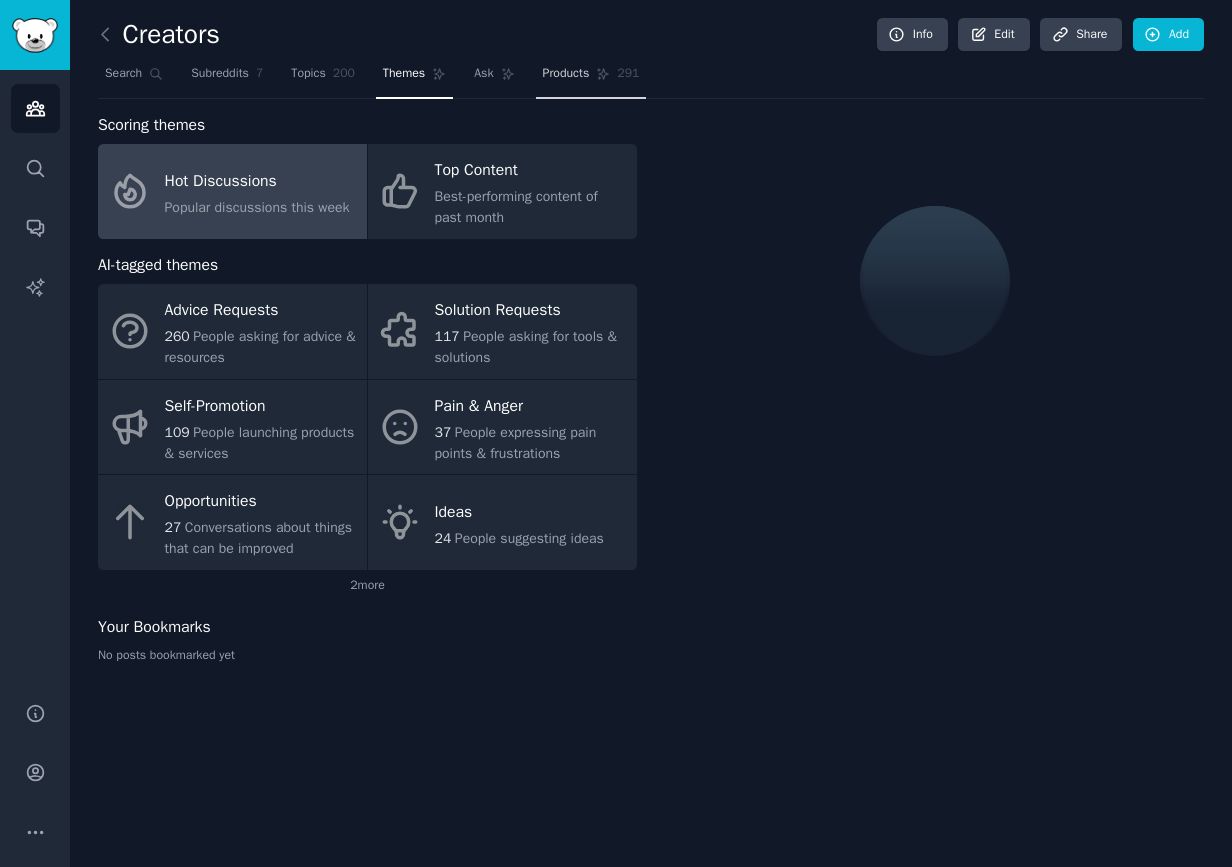 click on "Products" at bounding box center (566, 74) 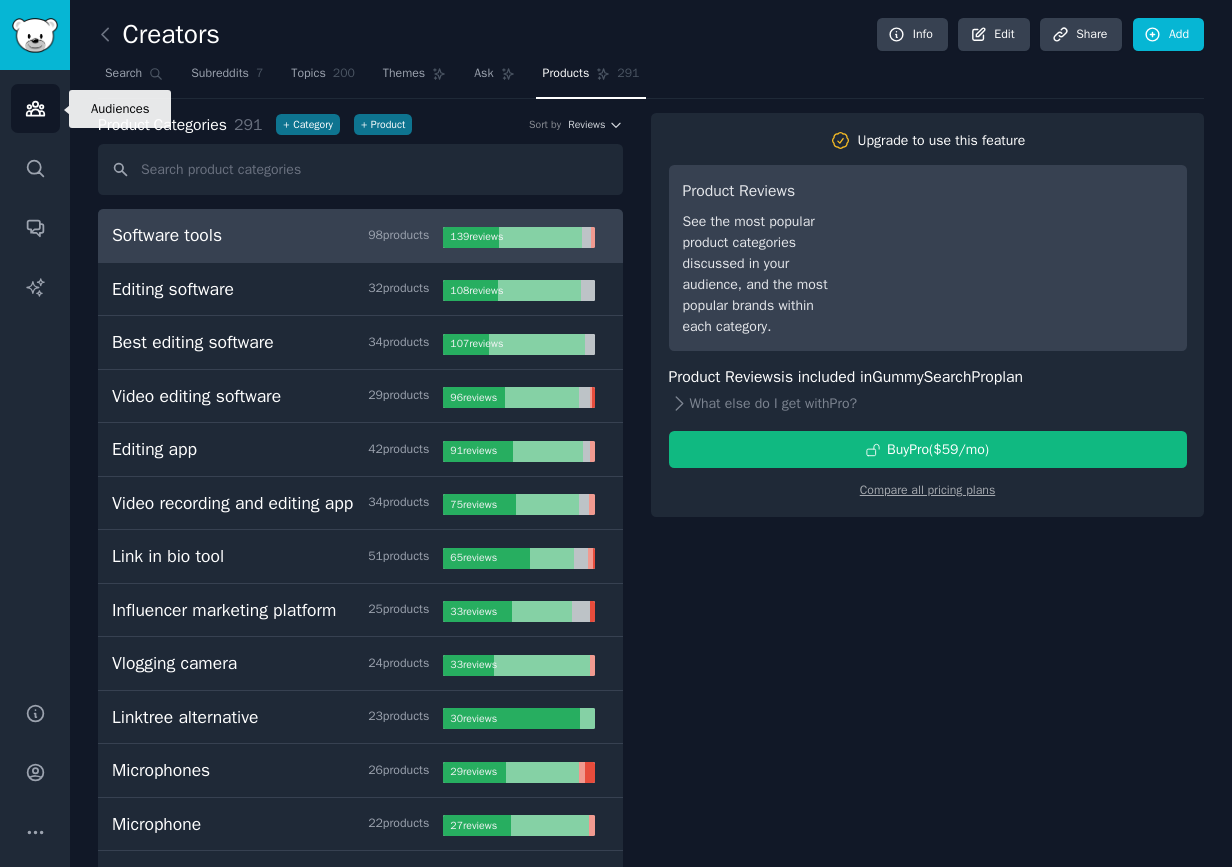 click 